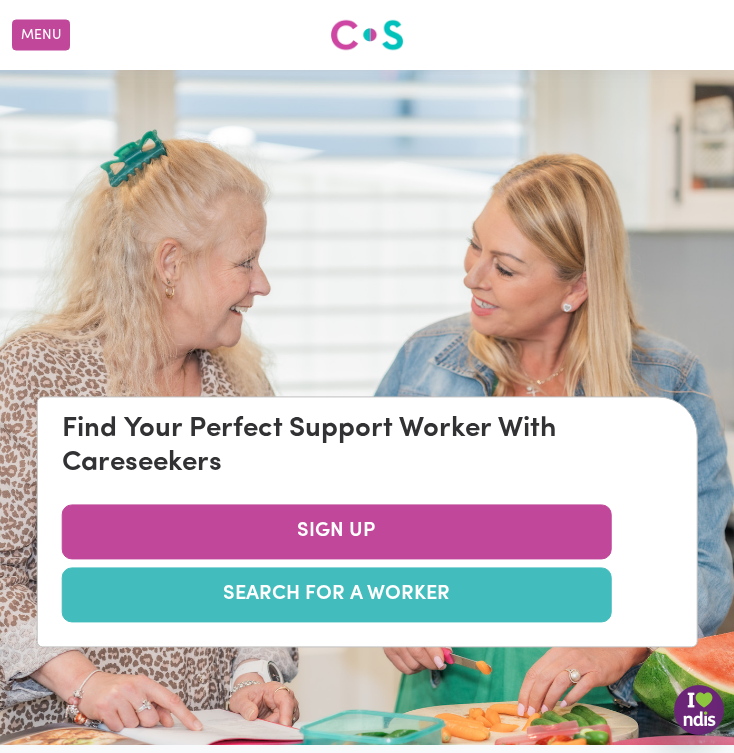 scroll, scrollTop: 0, scrollLeft: 0, axis: both 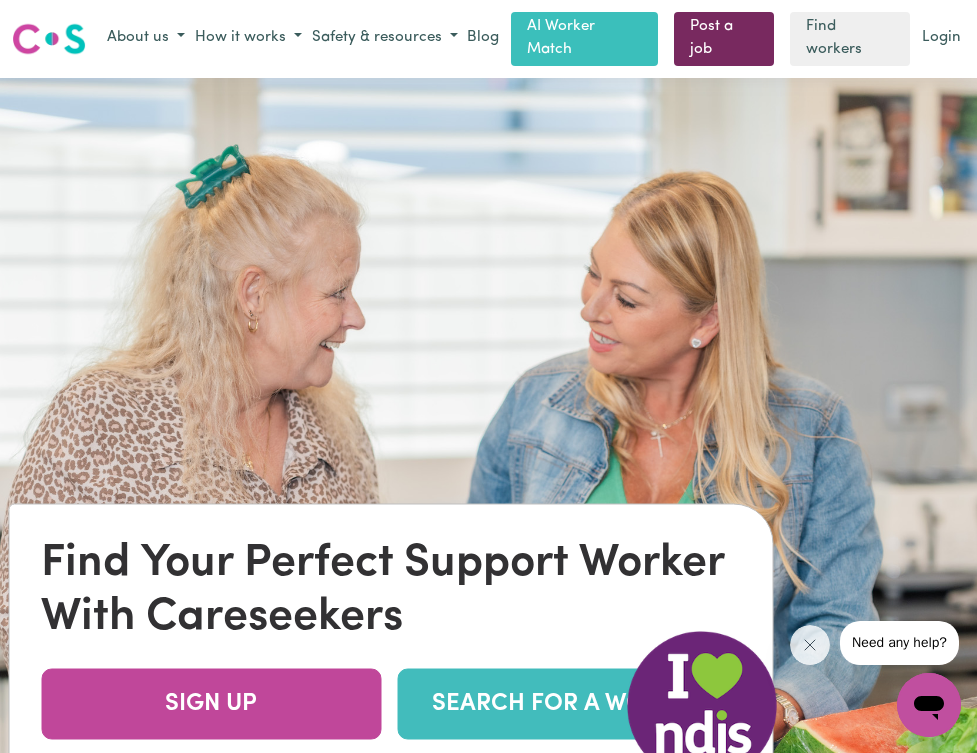 click on "Post a job" at bounding box center [724, 39] 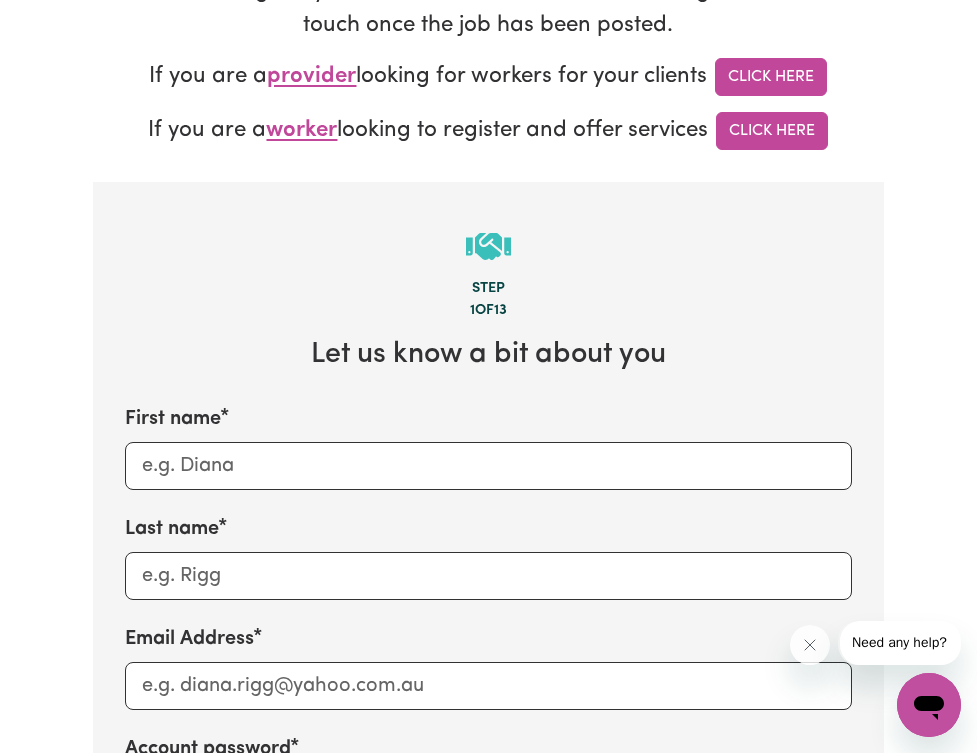 scroll, scrollTop: 486, scrollLeft: 0, axis: vertical 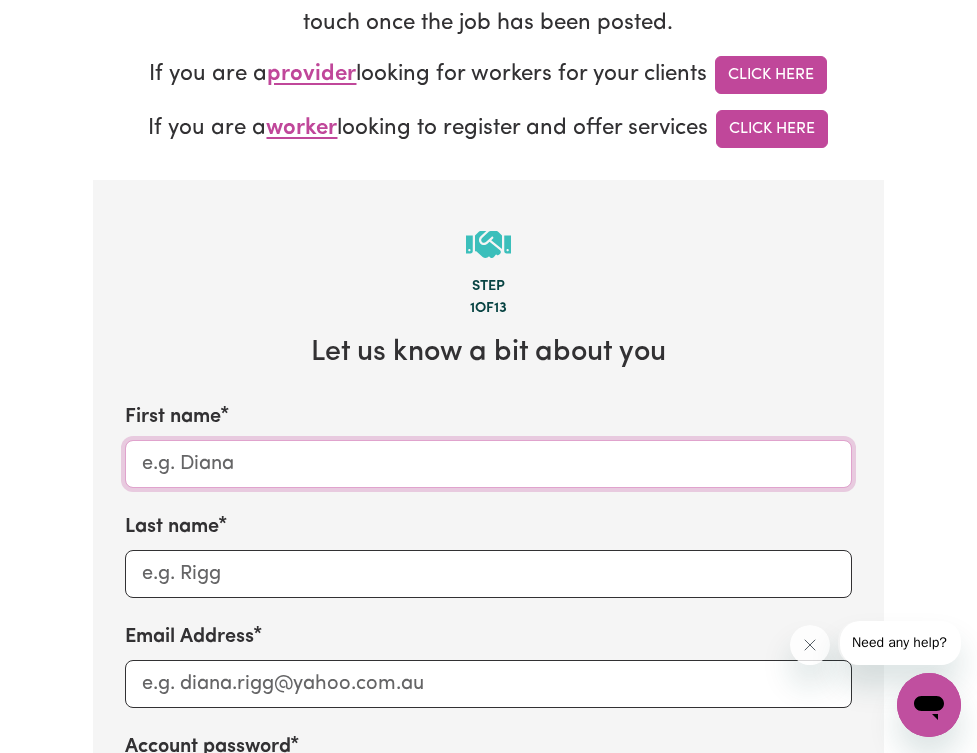 click on "First name" at bounding box center (488, 464) 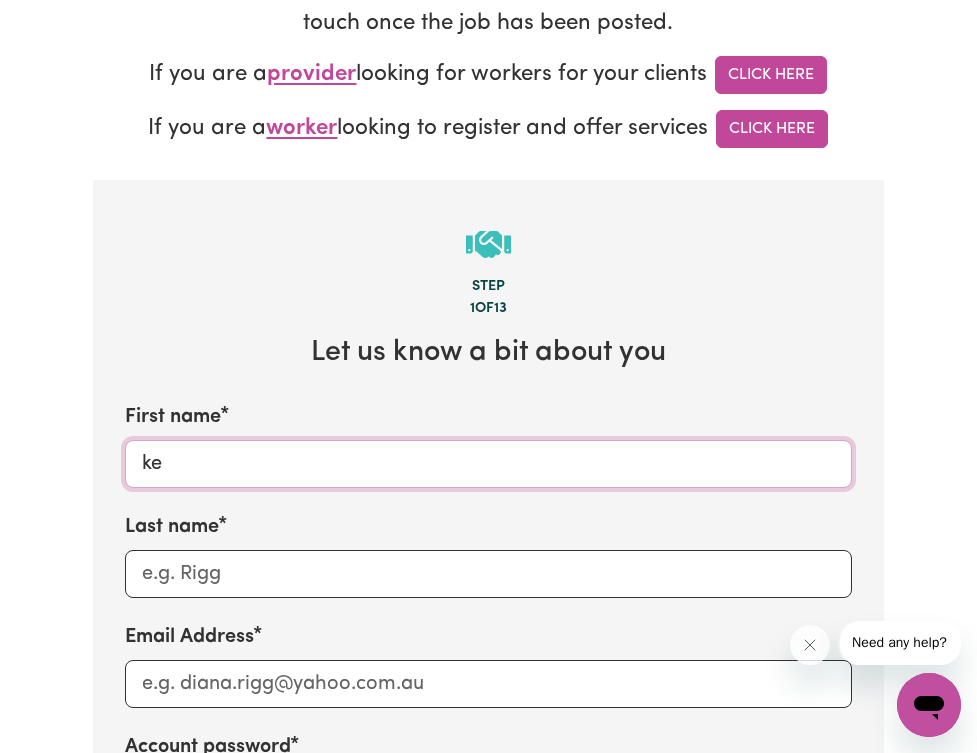 type on "k" 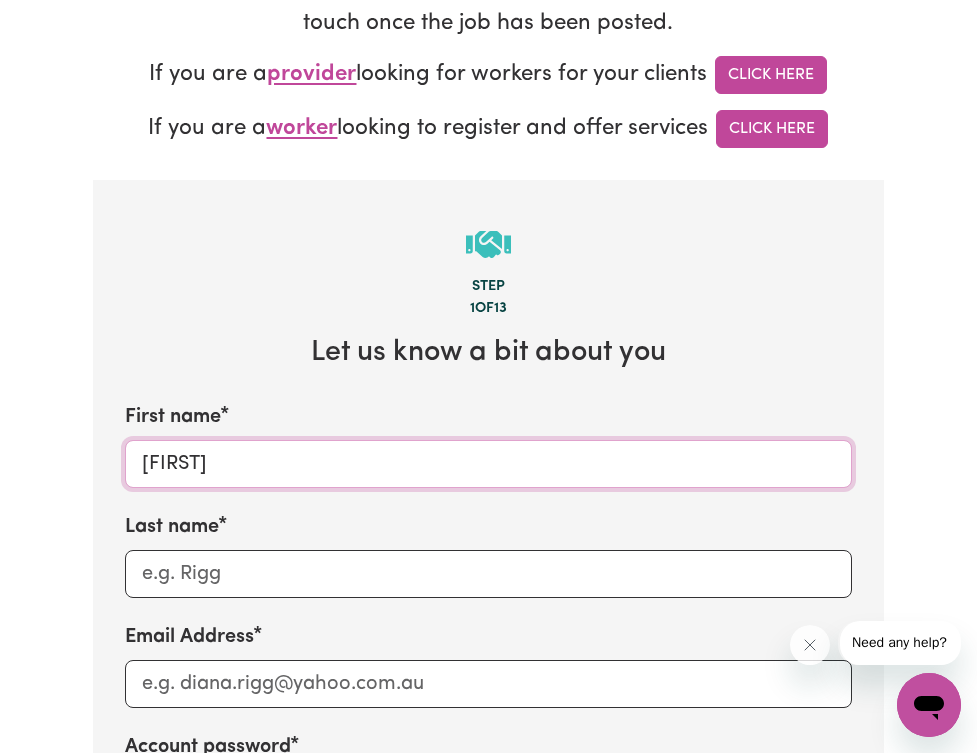 type on "[FIRST]" 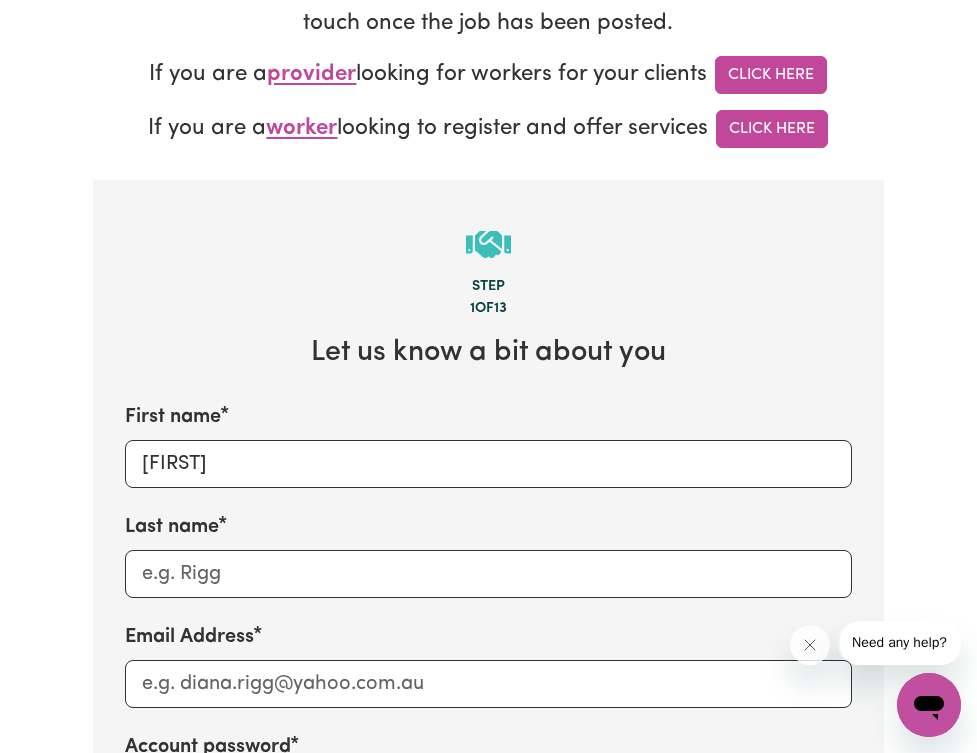 click on "Last name" at bounding box center (488, 555) 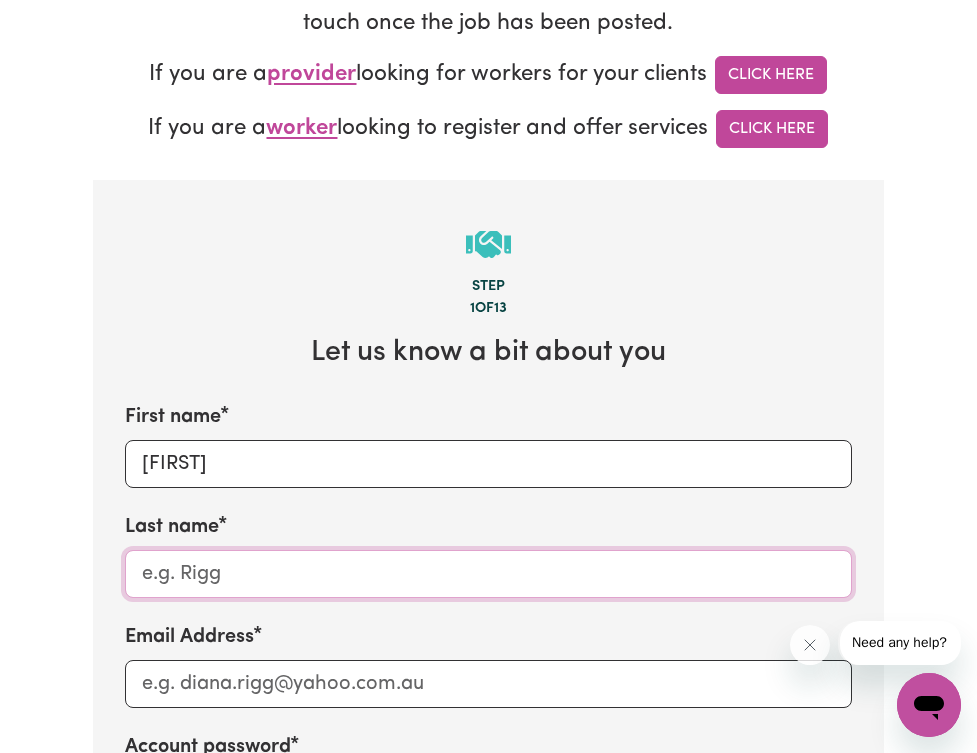 click on "Last name" at bounding box center [488, 574] 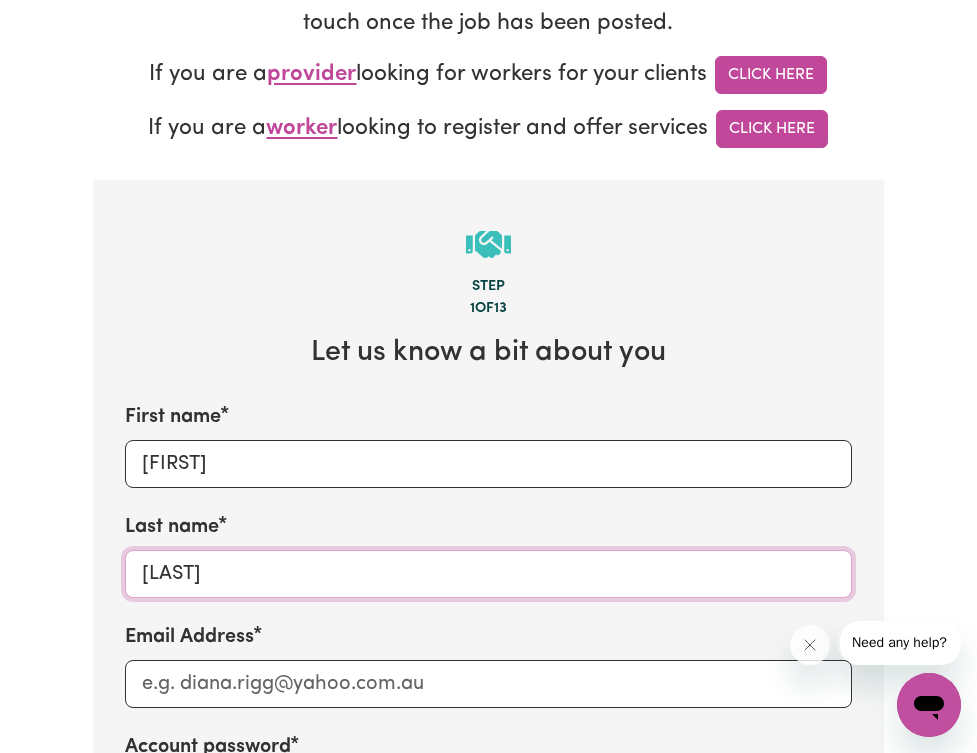 type on "[LAST]" 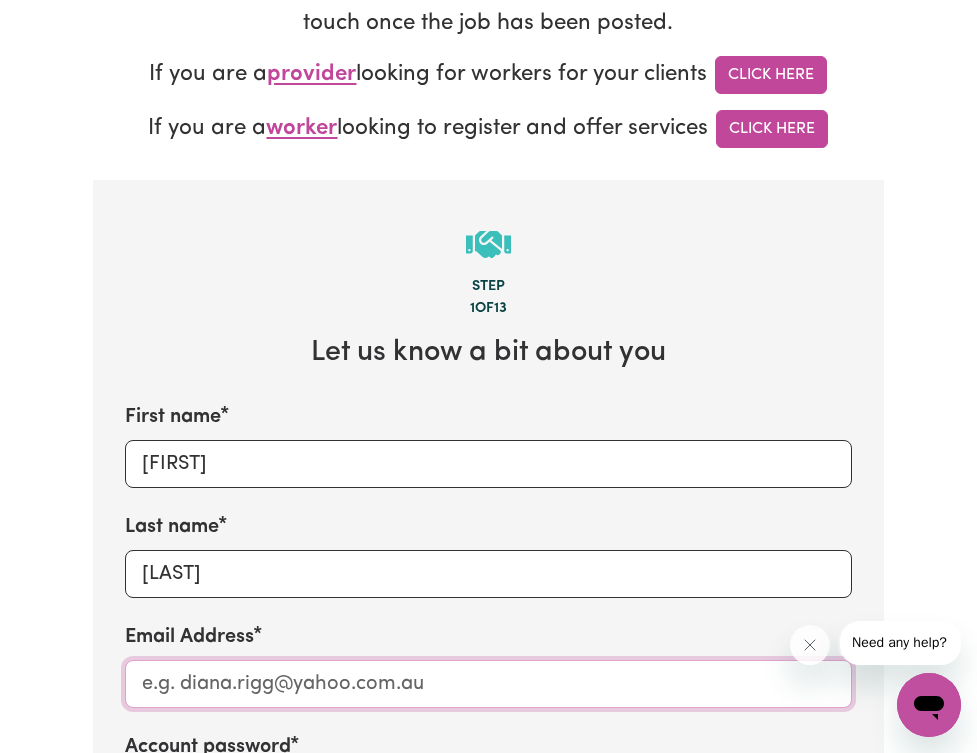 click on "Email Address" at bounding box center [488, 684] 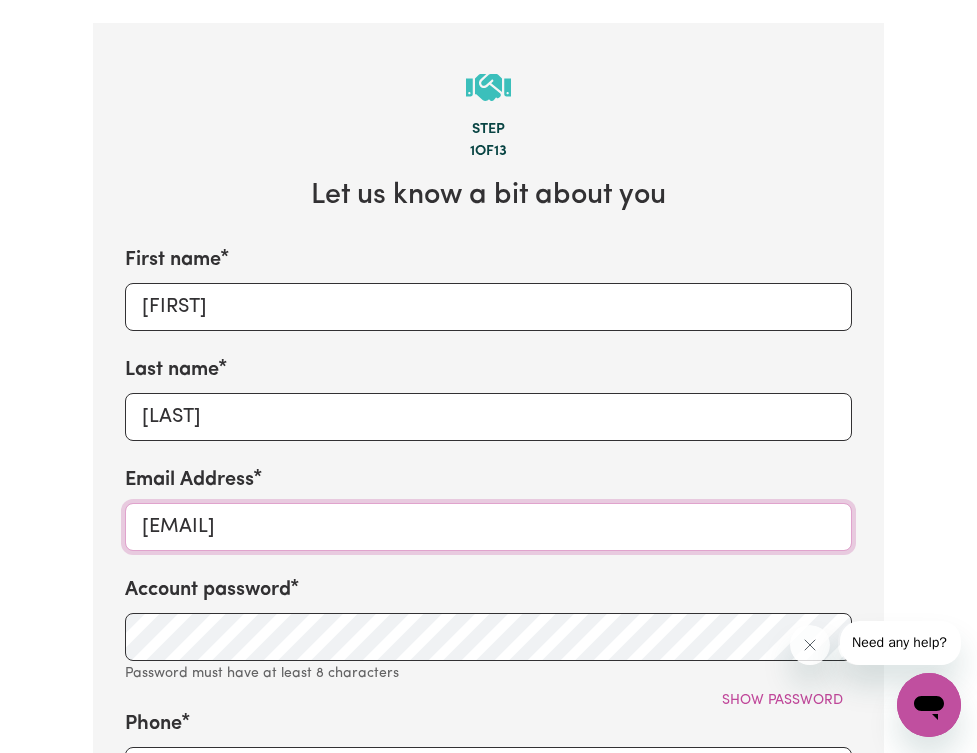 scroll, scrollTop: 649, scrollLeft: 0, axis: vertical 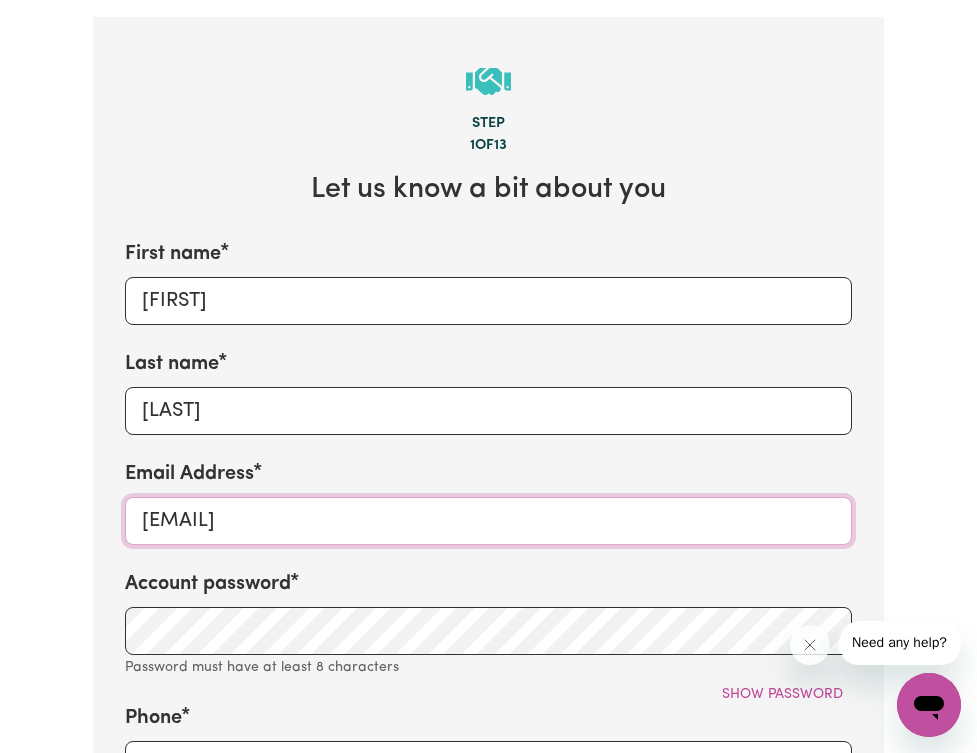 type on "[EMAIL]" 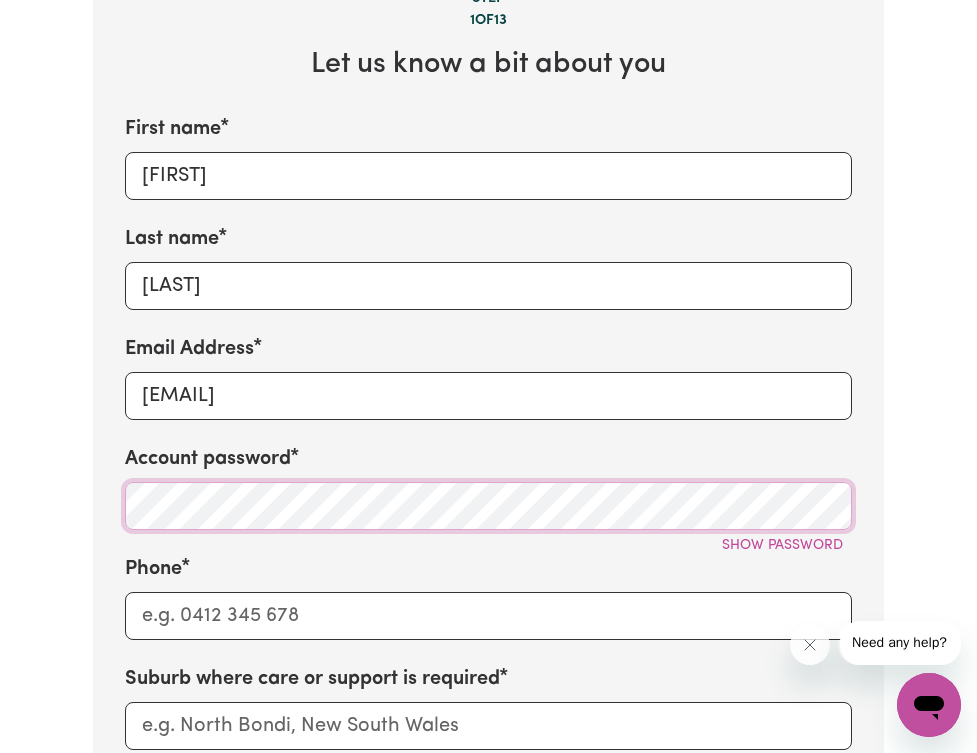 scroll, scrollTop: 782, scrollLeft: 0, axis: vertical 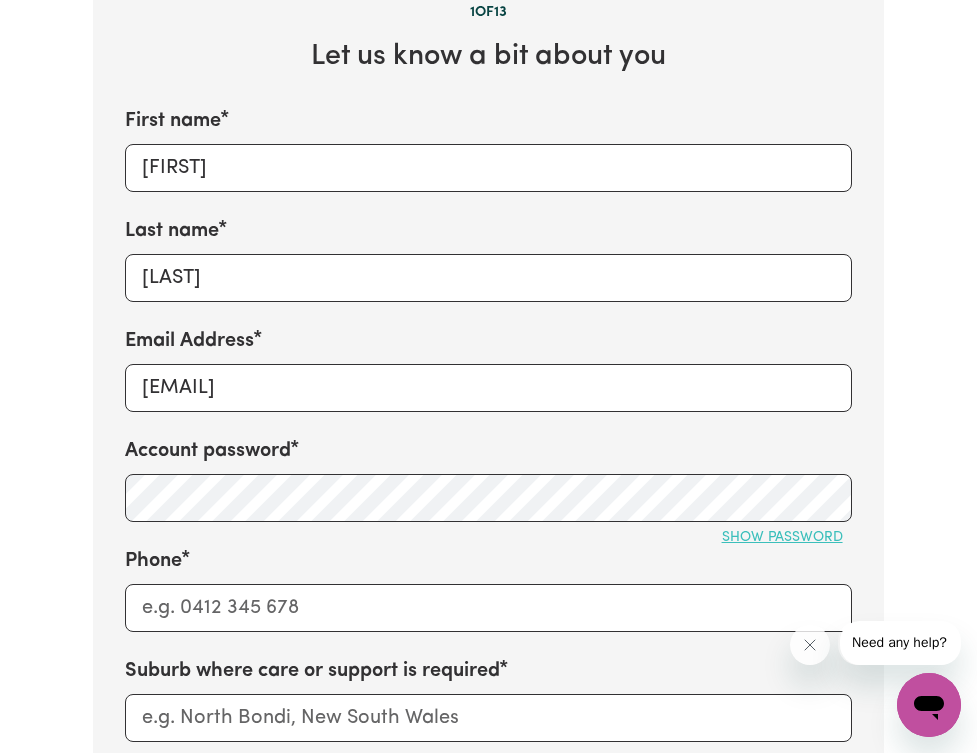 click on "Show password" at bounding box center [782, 537] 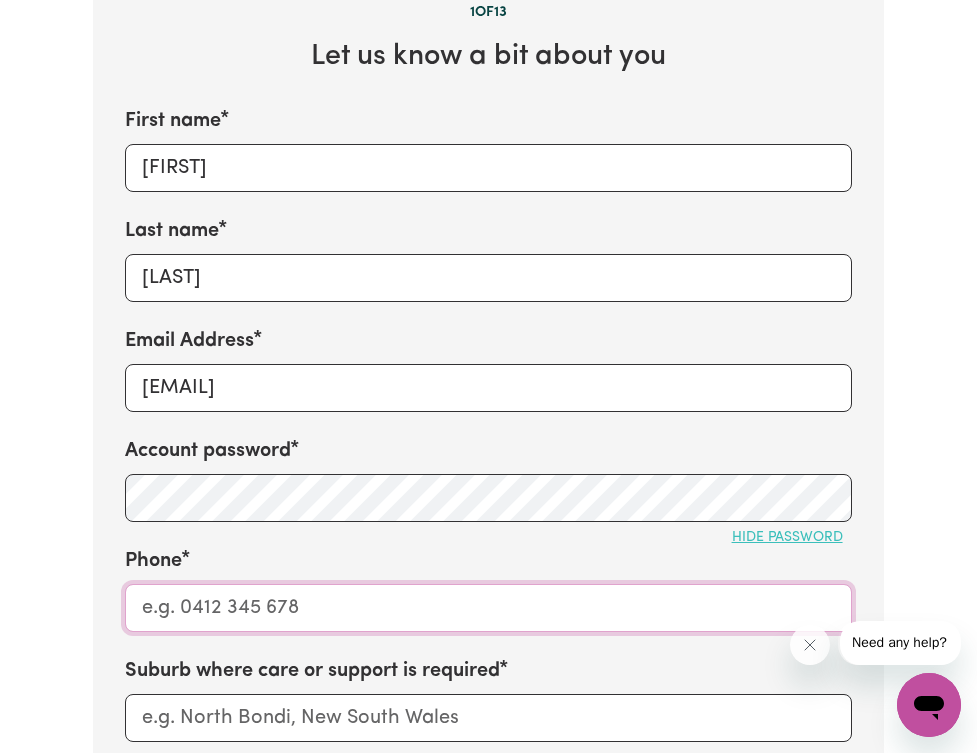 click on "Phone" at bounding box center [488, 608] 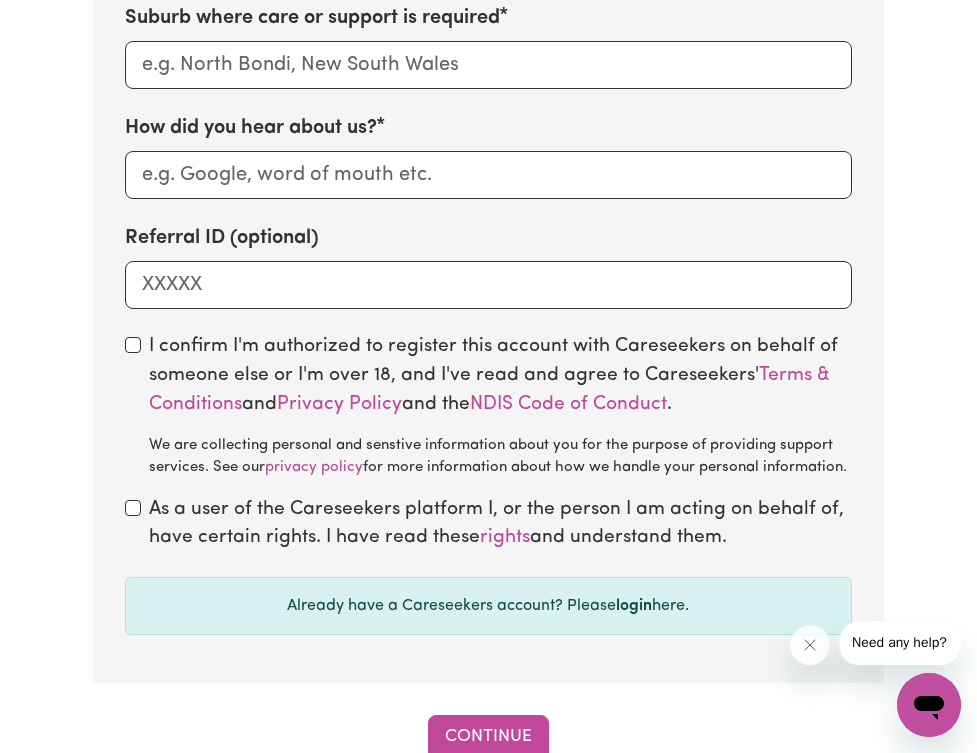 scroll, scrollTop: 1437, scrollLeft: 0, axis: vertical 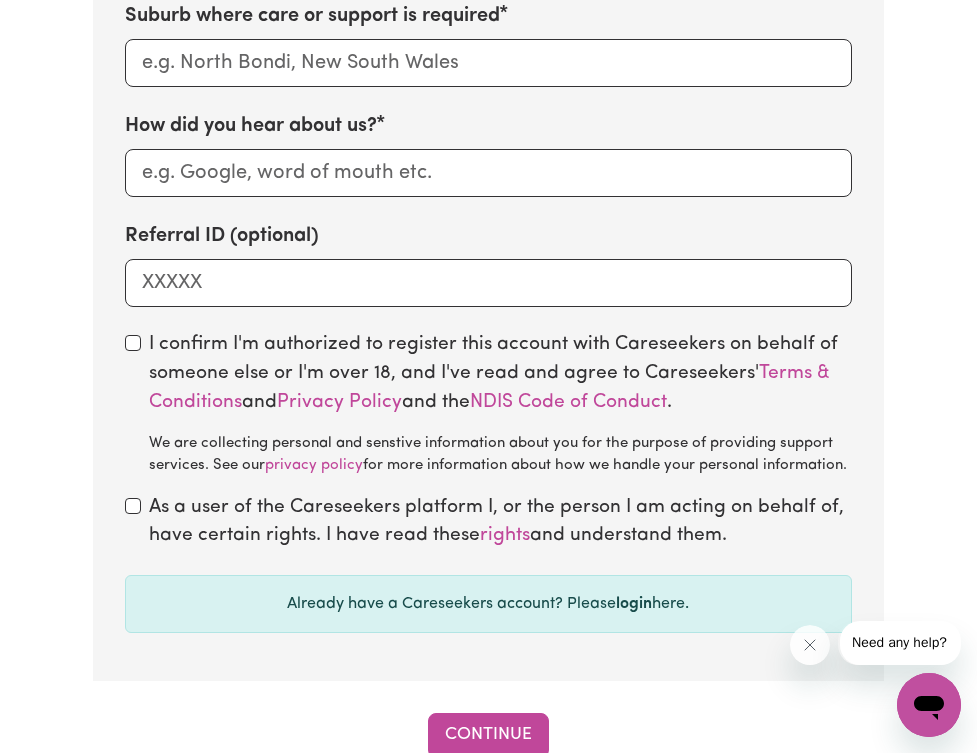 type on "[PHONE]" 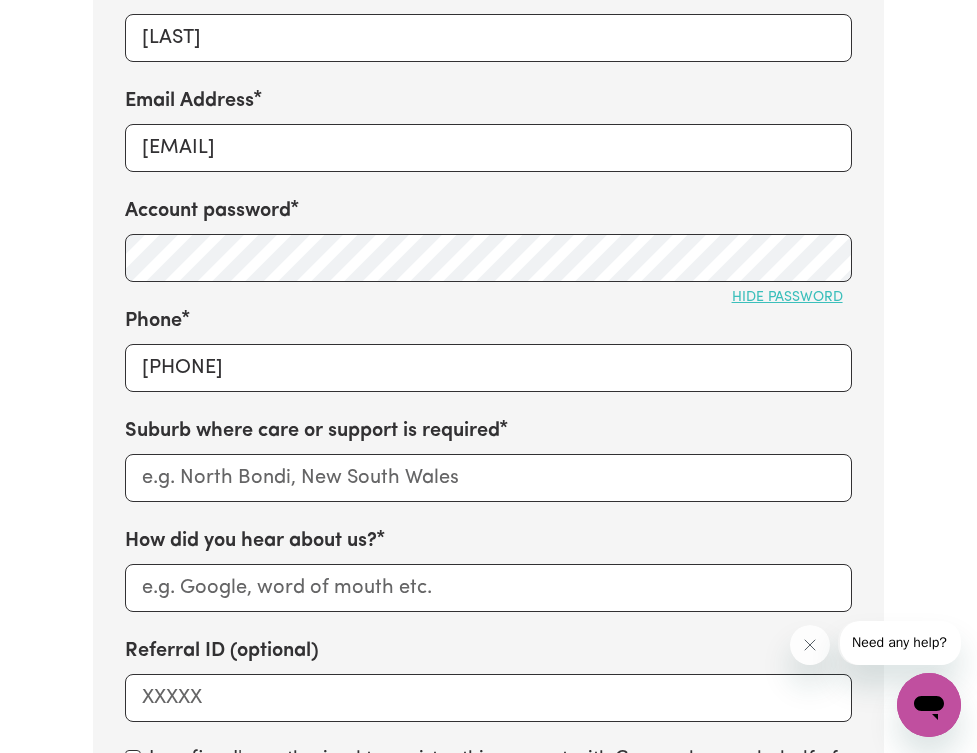 scroll, scrollTop: 1011, scrollLeft: 0, axis: vertical 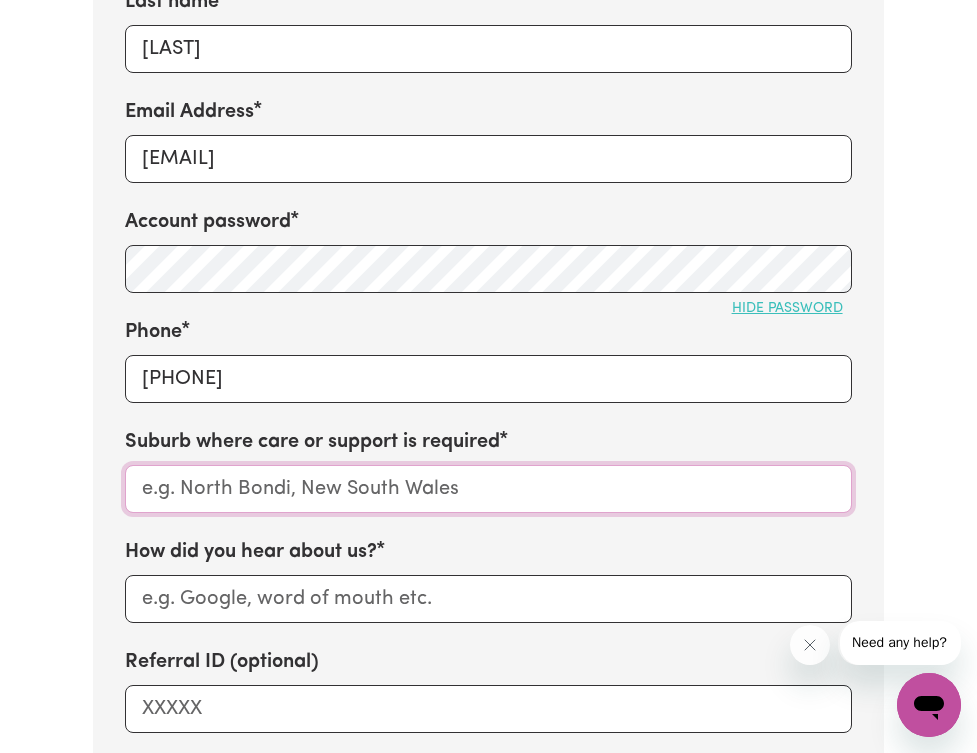 click at bounding box center (488, 489) 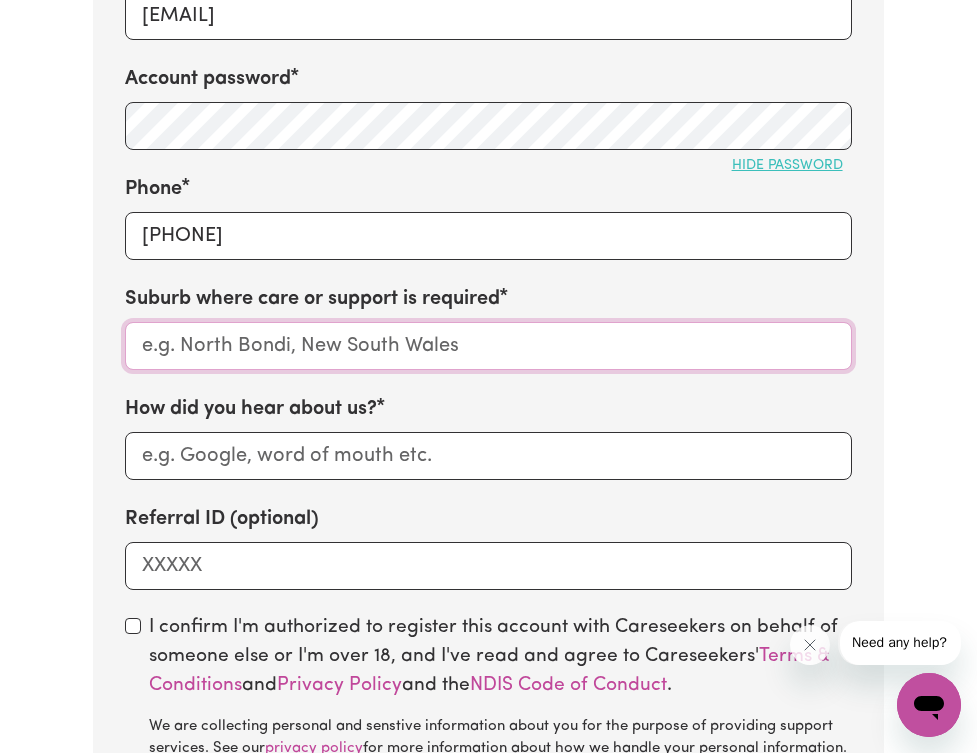 scroll, scrollTop: 1206, scrollLeft: 0, axis: vertical 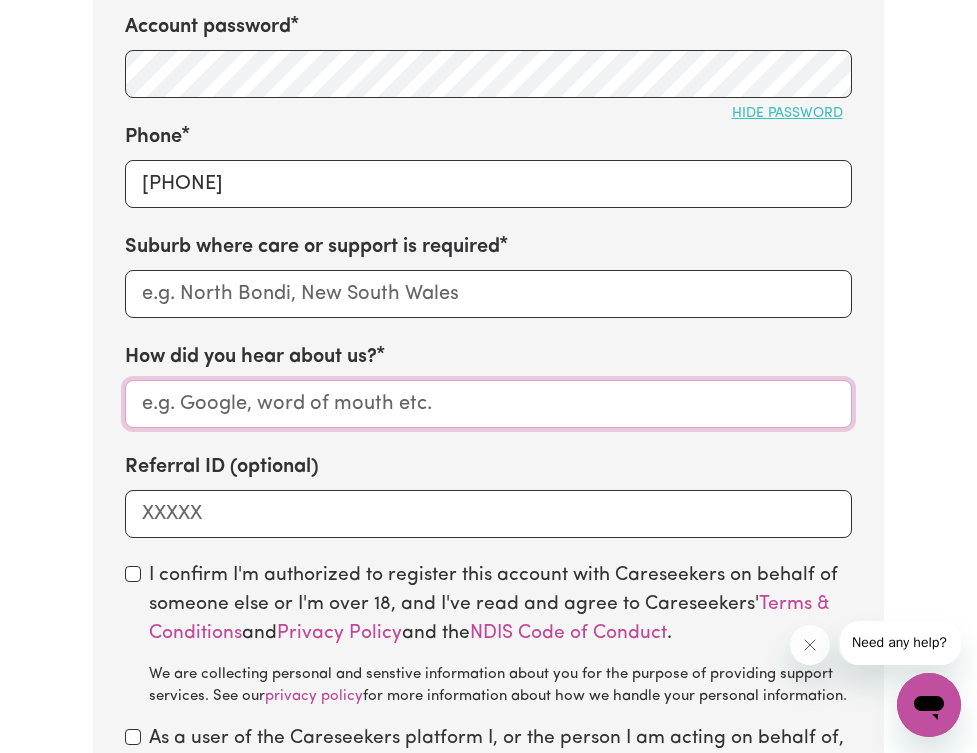 click on "How did you hear about us?" at bounding box center (488, 404) 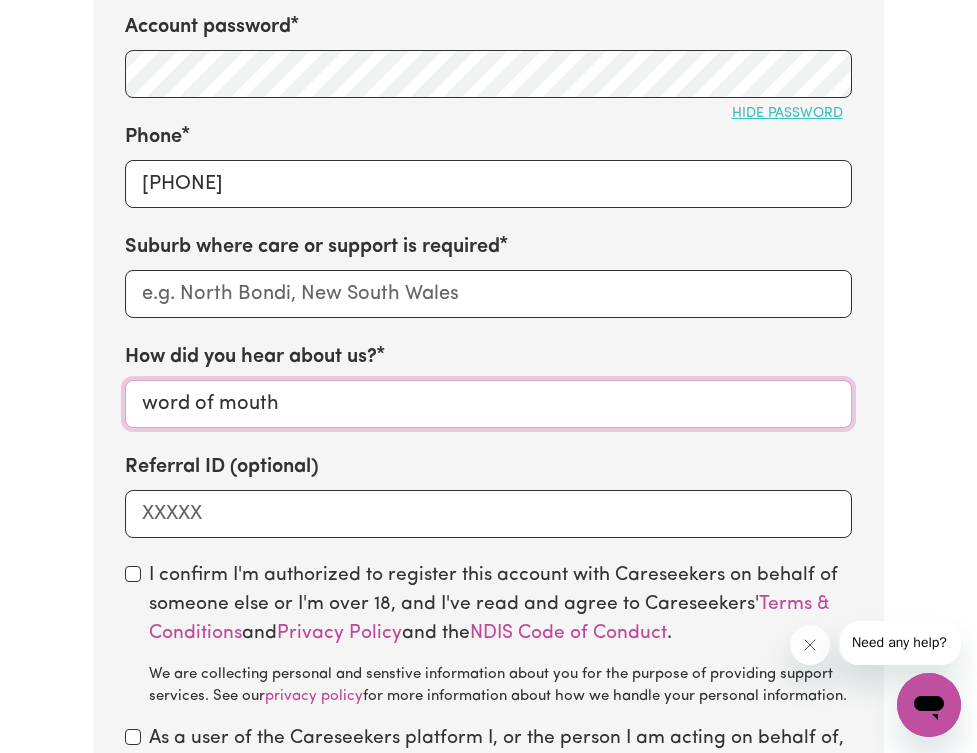 type on "word of mouth" 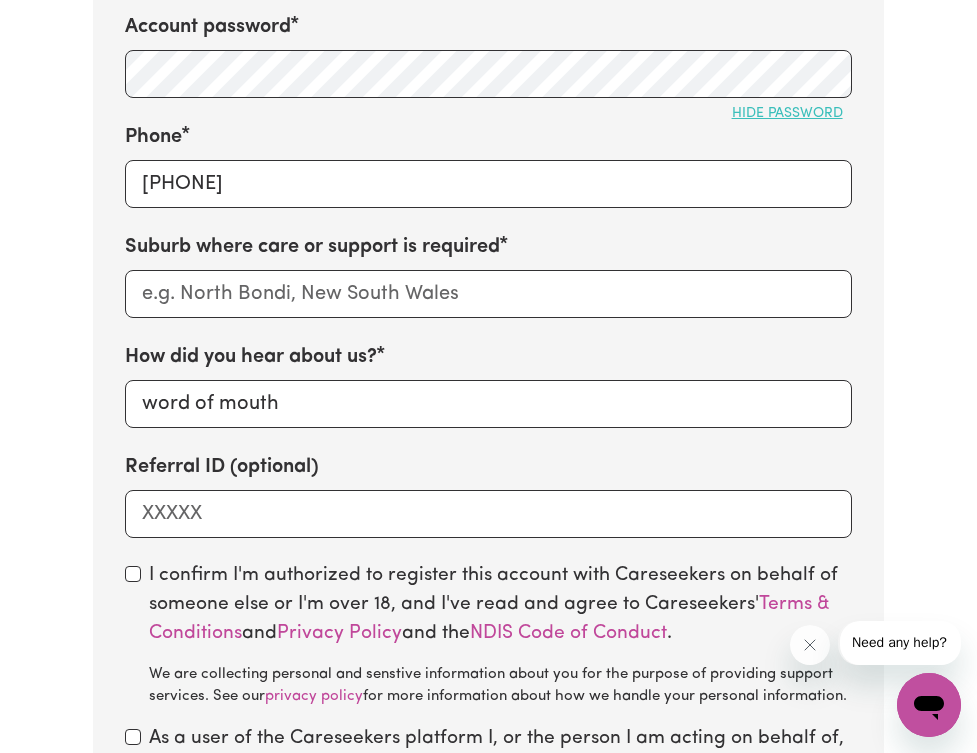 click on "Step 1 of 13 Let us know a bit about you First name [FIRST] Last name [LAST] Email Address [EMAIL] Account password Hide password Phone [PHONE] Suburb where care or support is required How did you hear about us? word of mouth Referral ID (optional) I confirm I'm authorized to register this account with Careseekers on behalf of someone else or I'm over 18, and I've read and agree to Careseekers' Terms & Conditions and Privacy Policy and the NDIS Code of Conduct. We are collecting personal and senstive information about you for the purpose of providing support services. See our privacy policy for more information about how we handle your personal information. As a user of the Careseekers platform I, or the person I am acting on behalf of, have certain rights. I have read these rights and understand them. Already have a Careseekers account? Please login here." at bounding box center [488, 186] 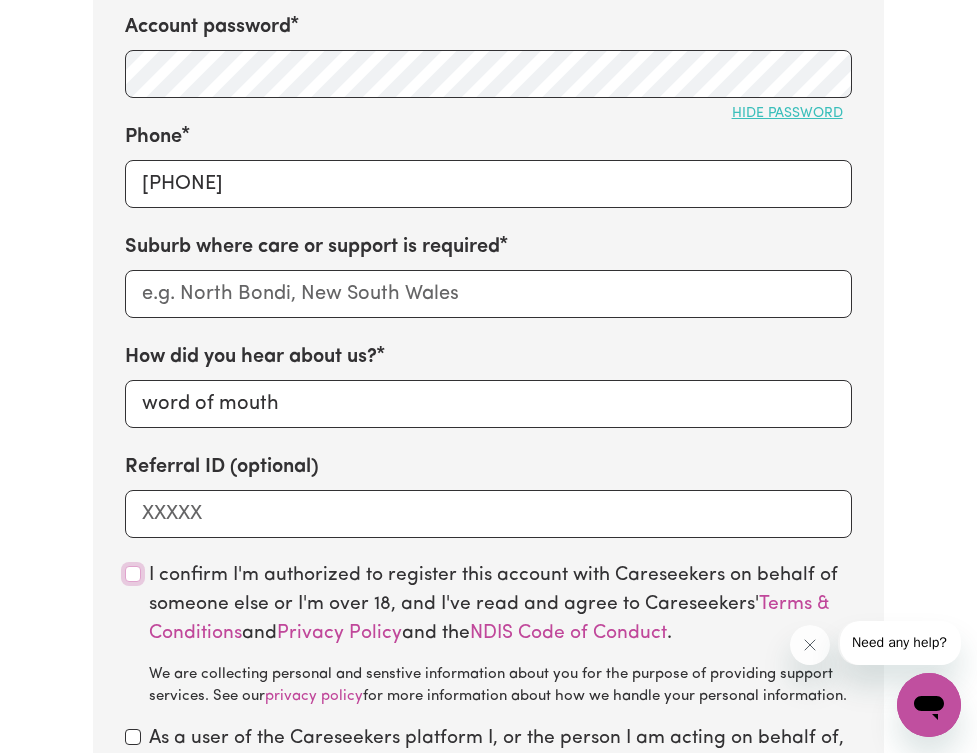 click at bounding box center (133, 574) 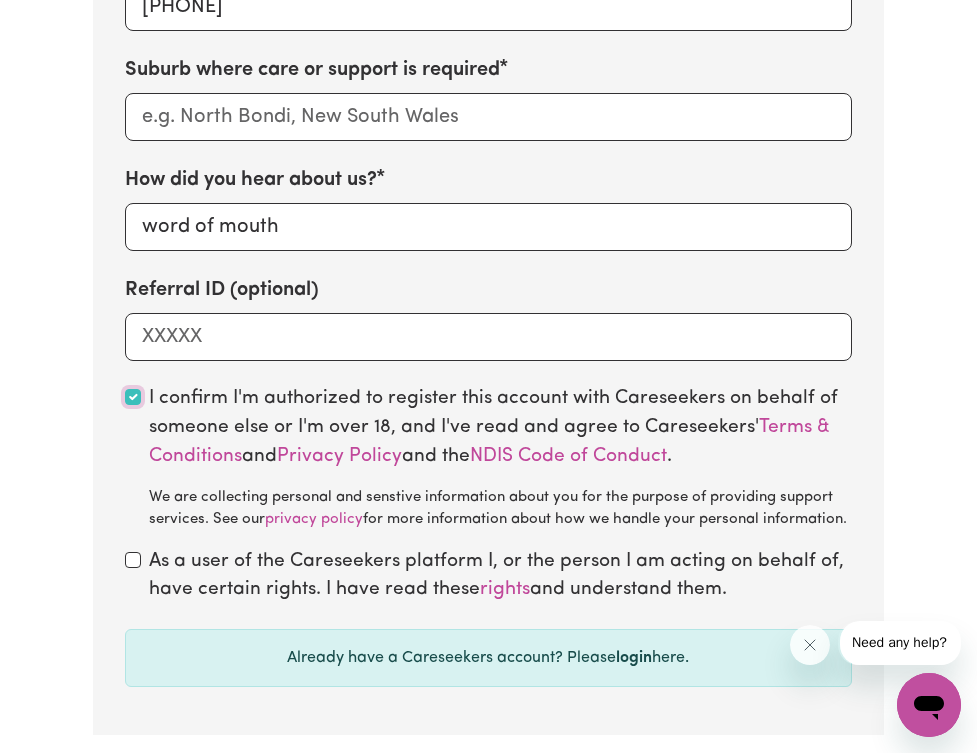 scroll, scrollTop: 1391, scrollLeft: 0, axis: vertical 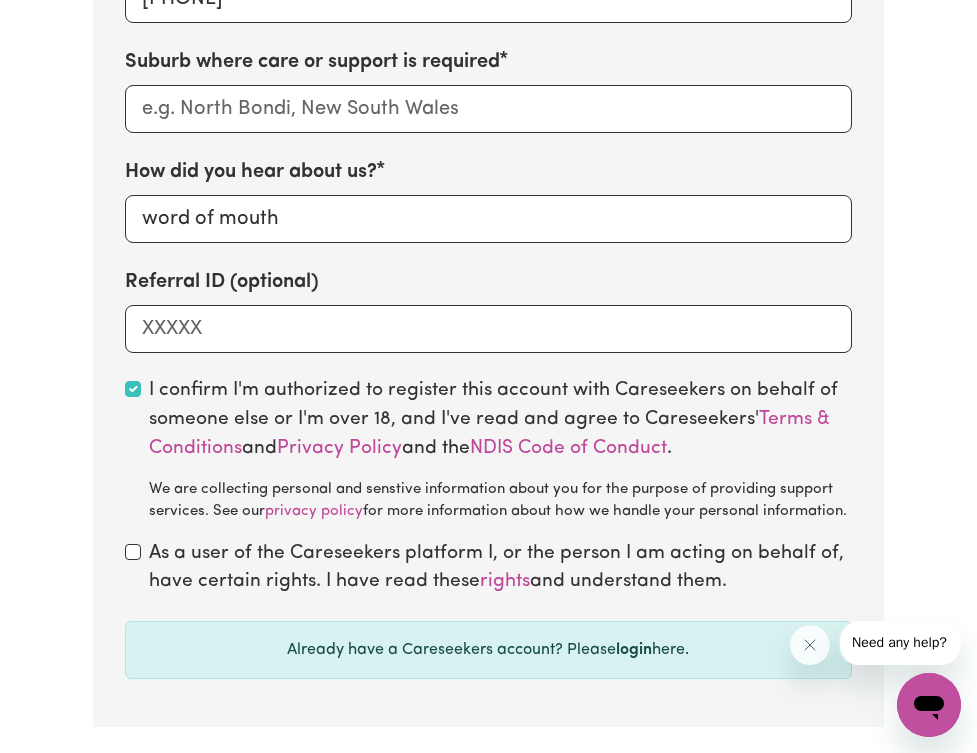 click on "As a user of the Careseekers platform I, or the person I am acting on behalf of, have certain rights. I have read these  rights  and understand them." at bounding box center [488, 569] 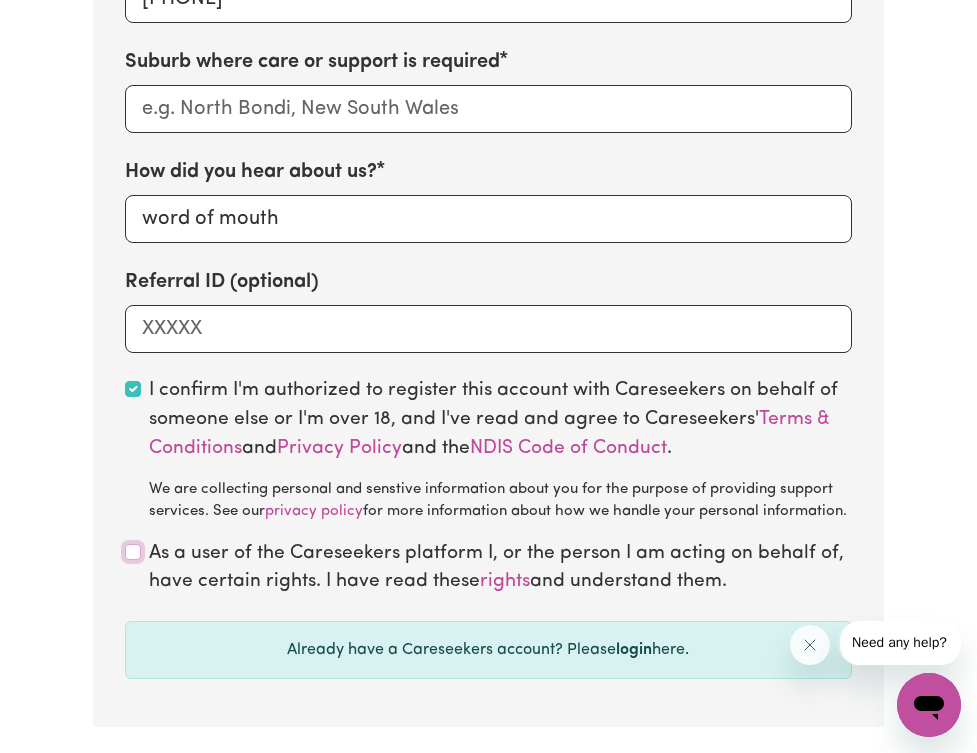 click at bounding box center (133, 552) 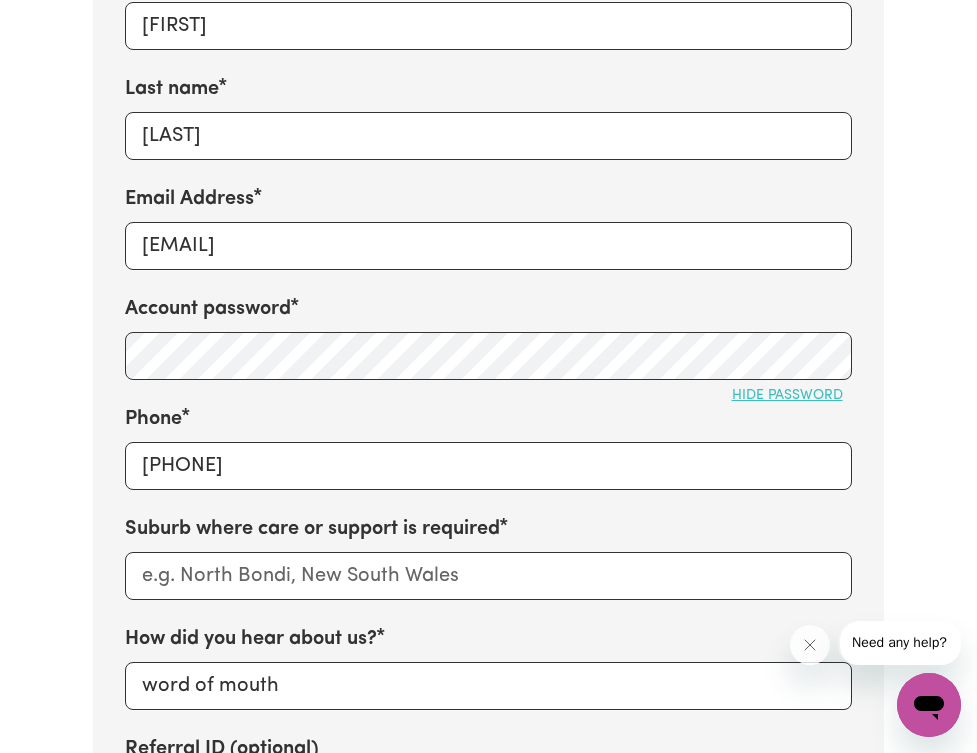 scroll, scrollTop: 934, scrollLeft: 0, axis: vertical 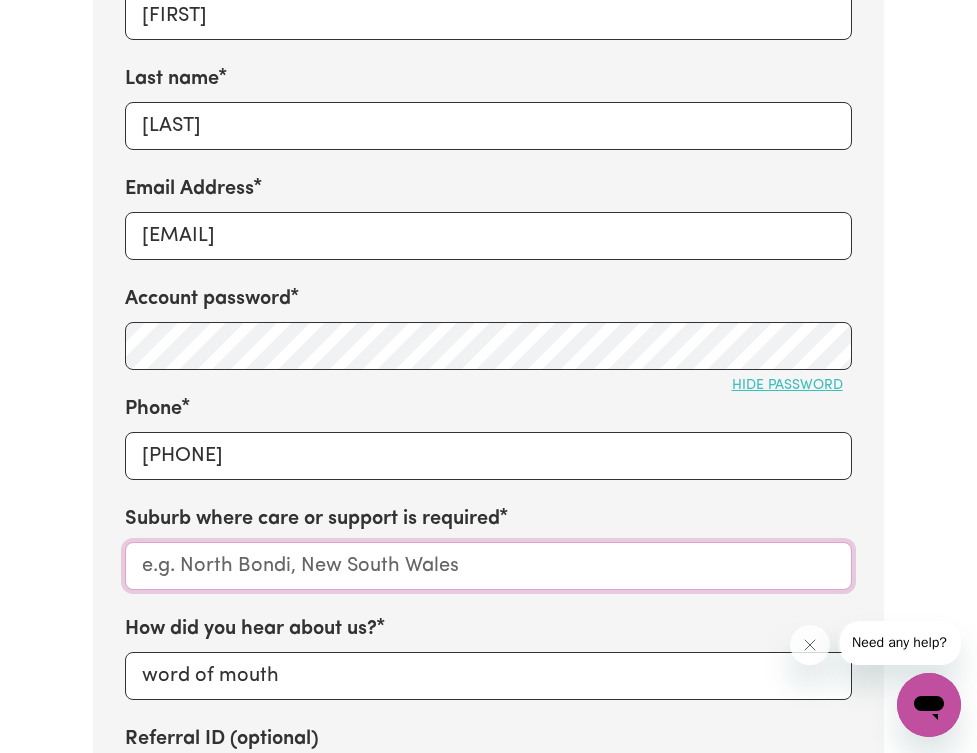 click at bounding box center (488, 566) 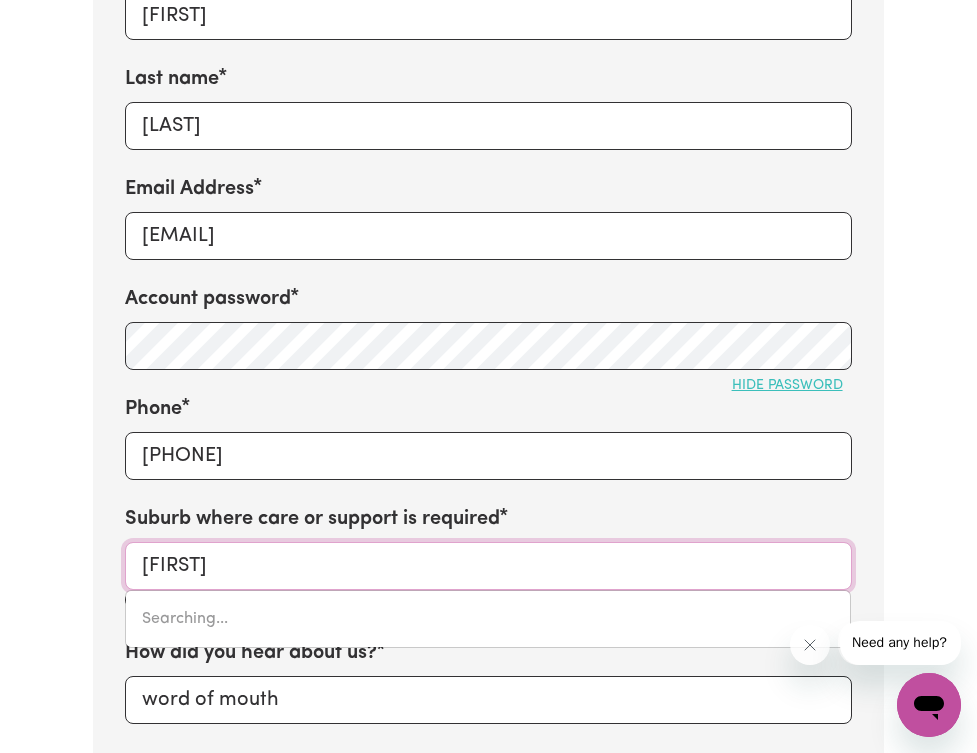 type on "[CITY]" 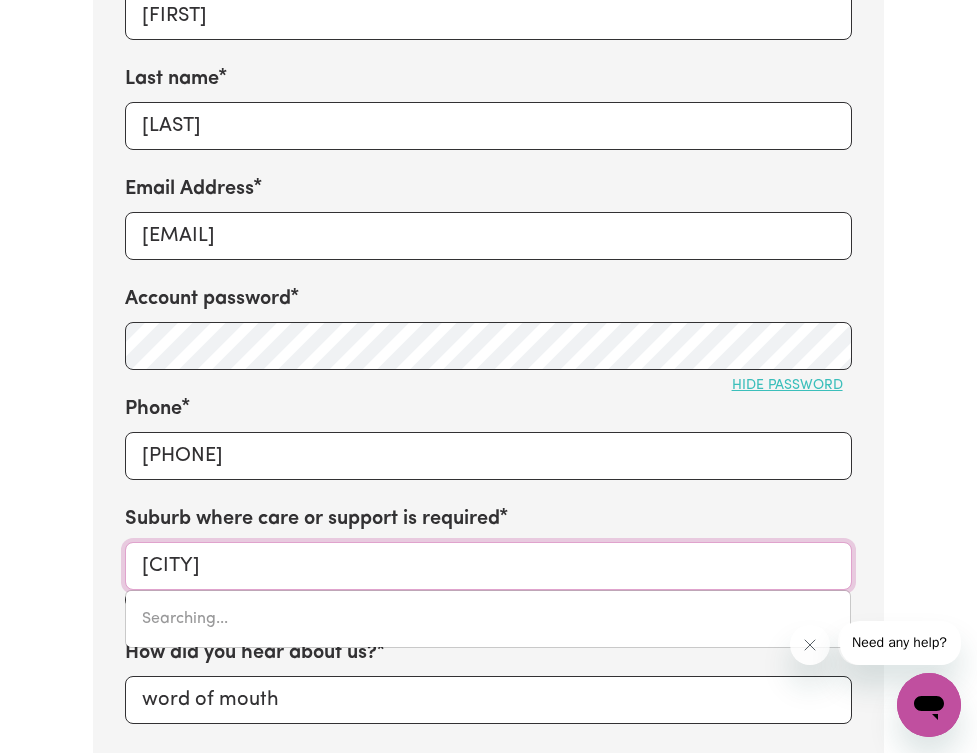 type on "[CITY], [STATE], [POSTAL_CODE]" 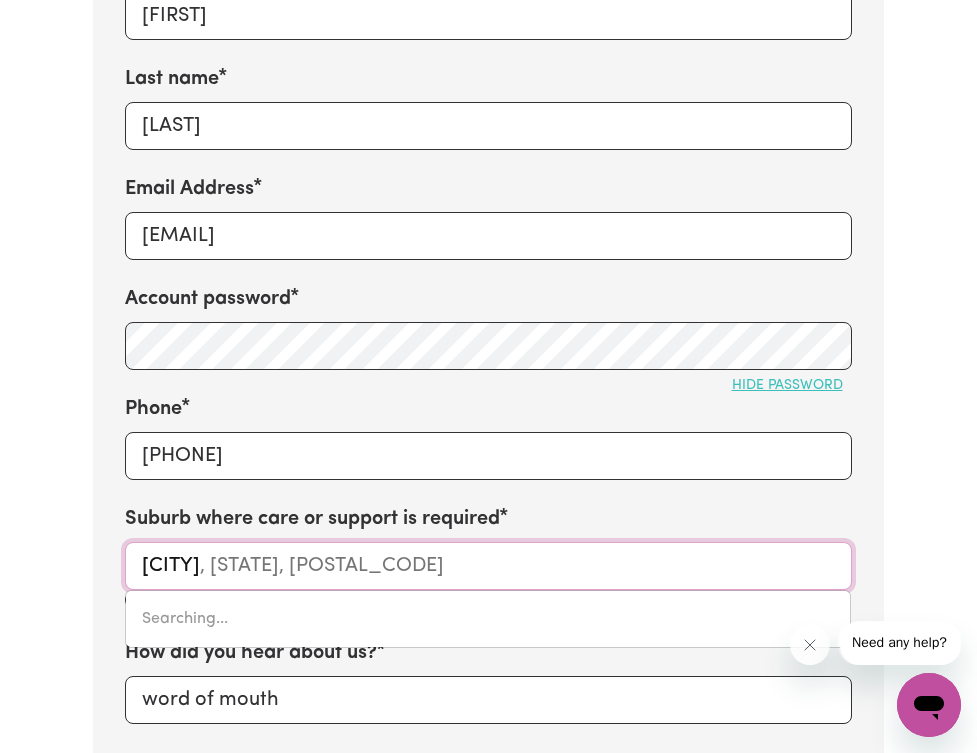 type on "[CITY]" 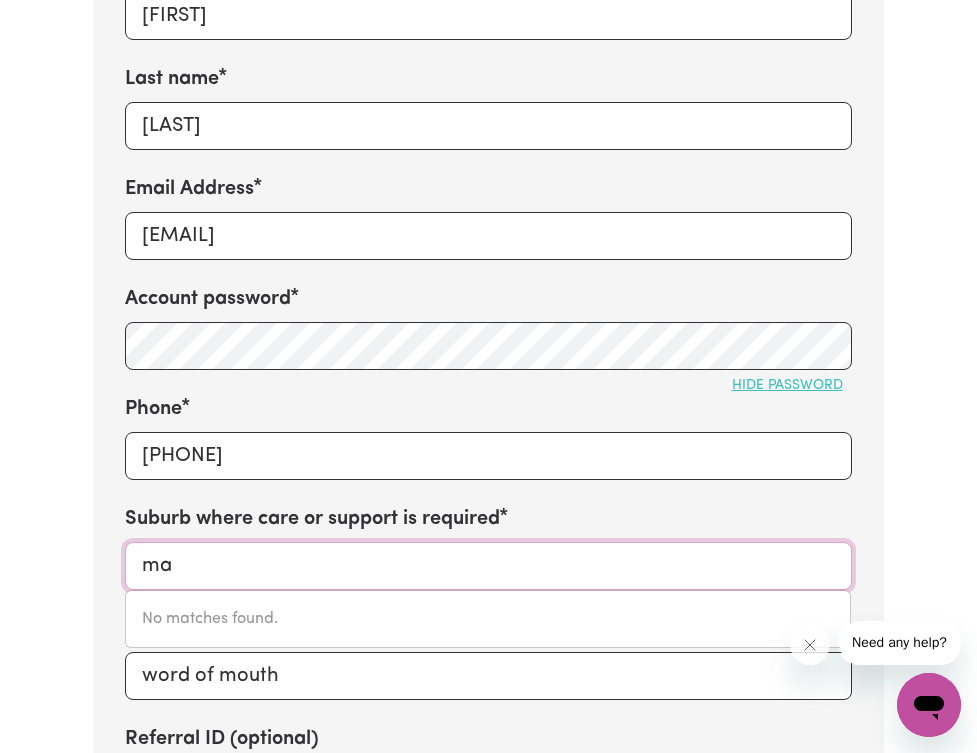 type on "m" 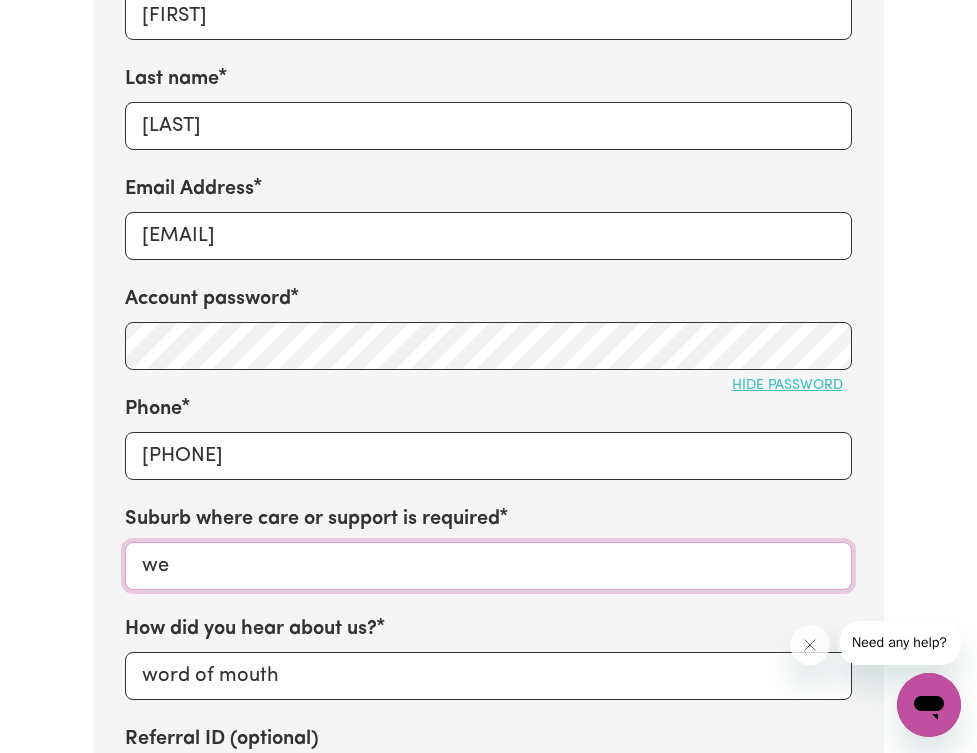 type on "wes" 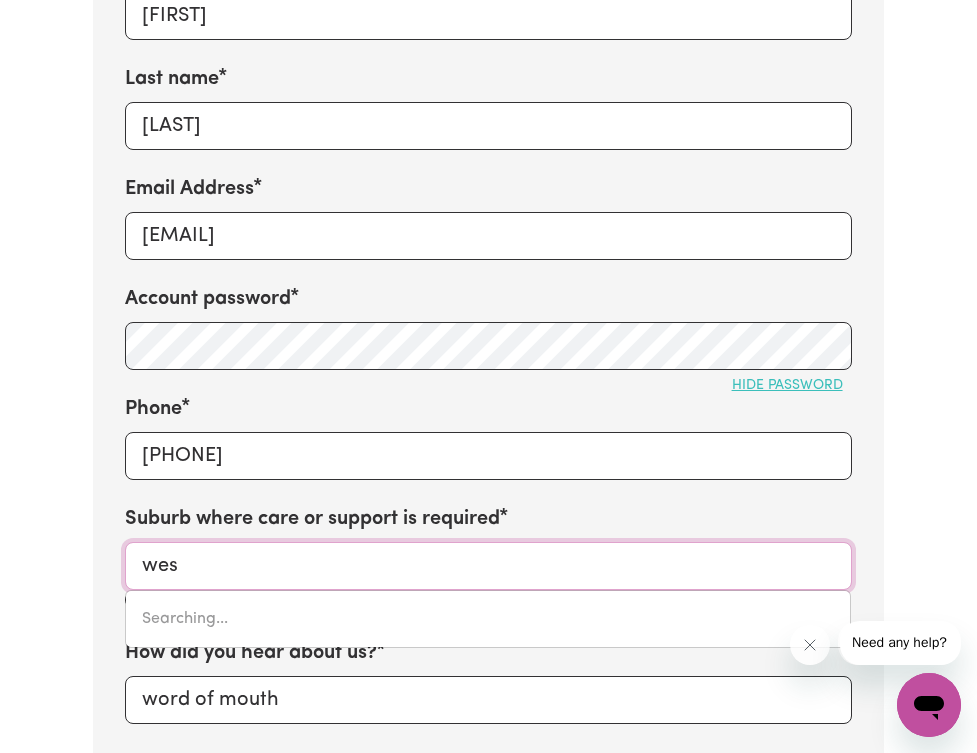 type on "[CITY], [STATE], [POSTAL_CODE]" 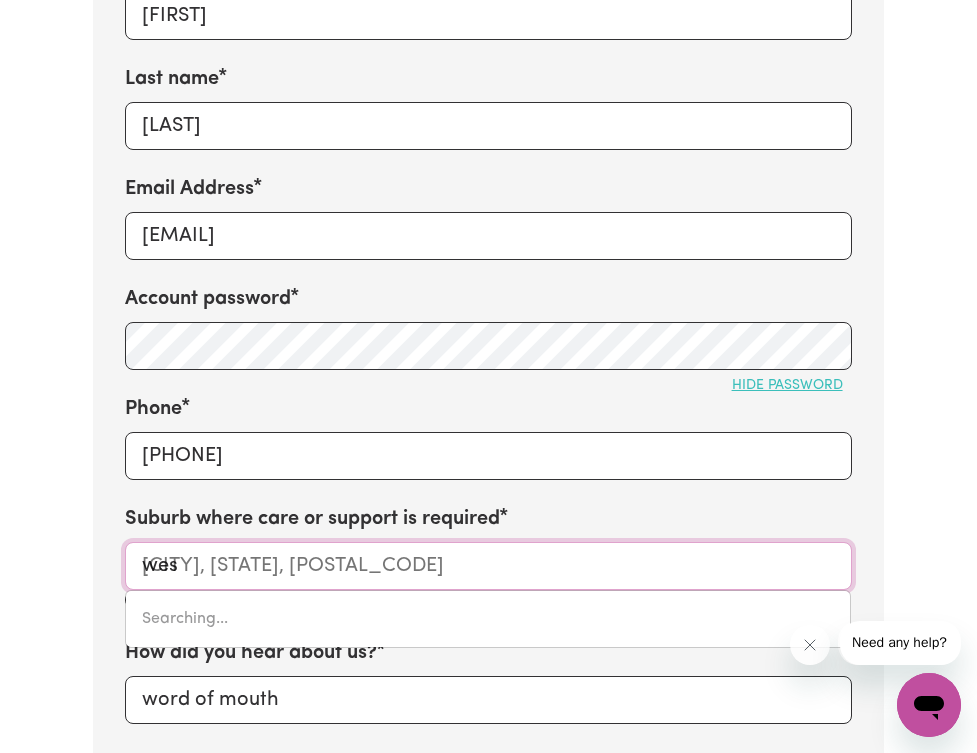 type on "west" 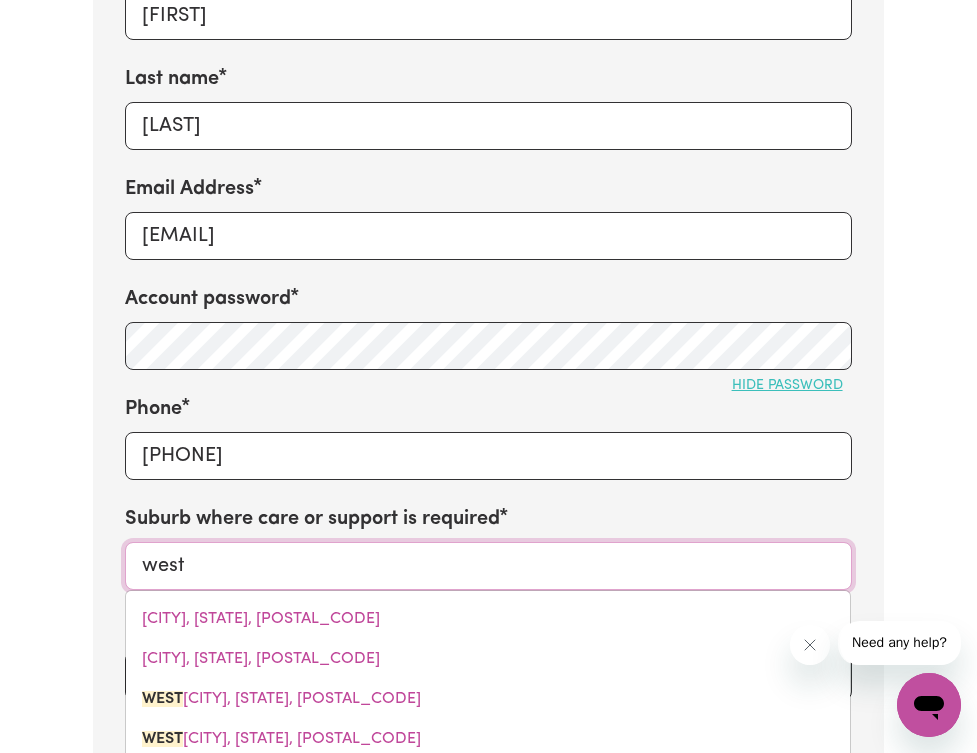 type on "[CITY], [STATE], [POSTAL_CODE]" 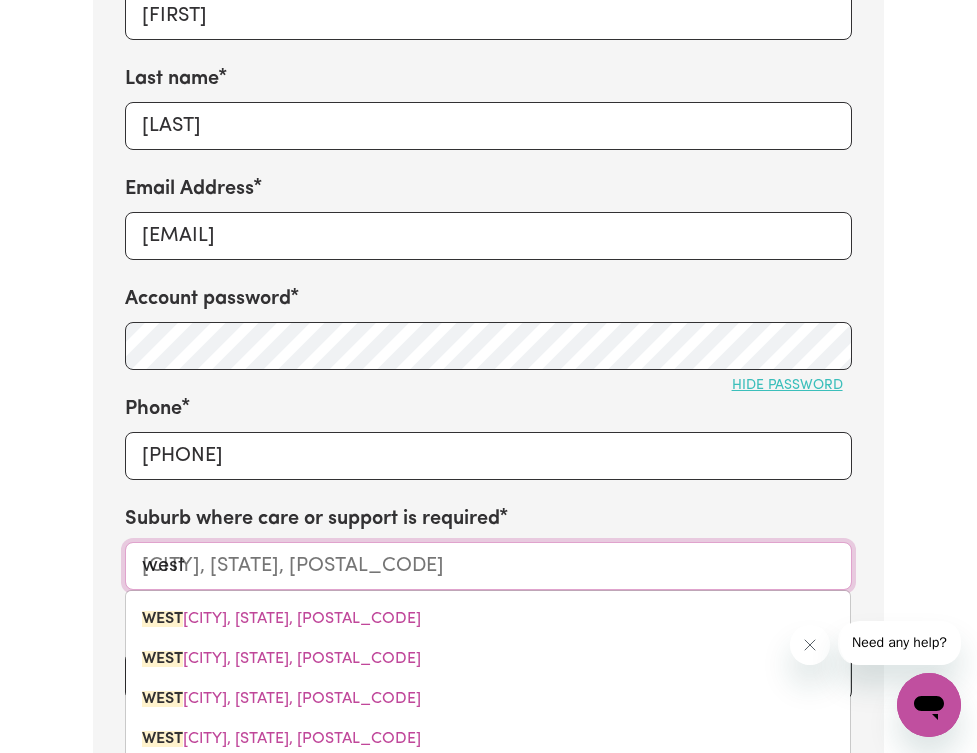 type on "[LOCATION]" 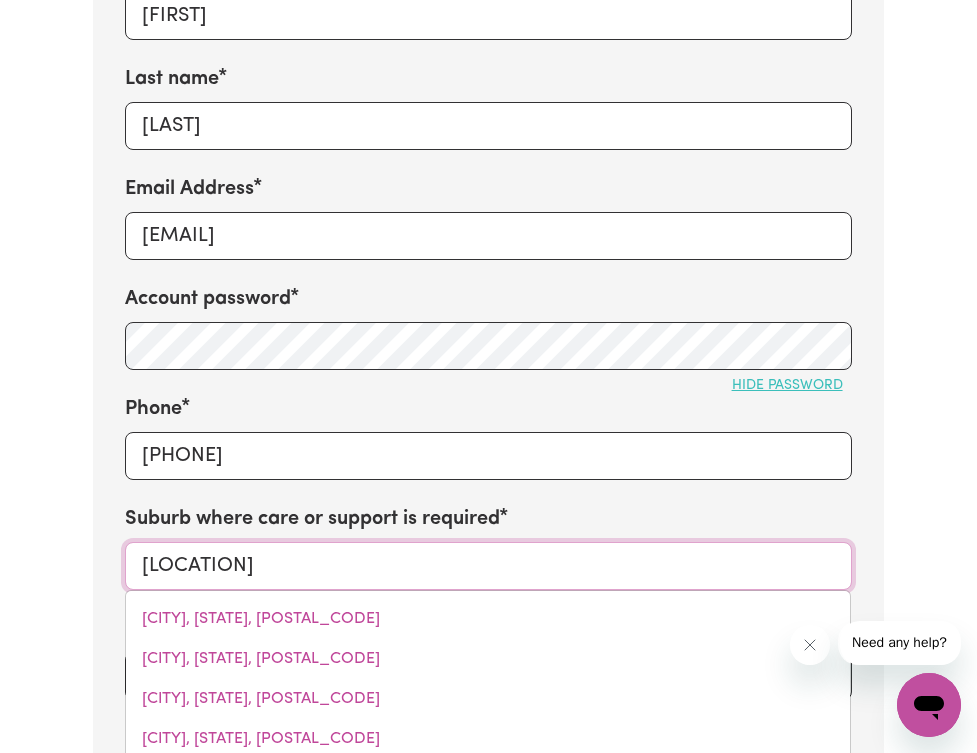 type on "[CITY], [STATE], [POSTAL_CODE]" 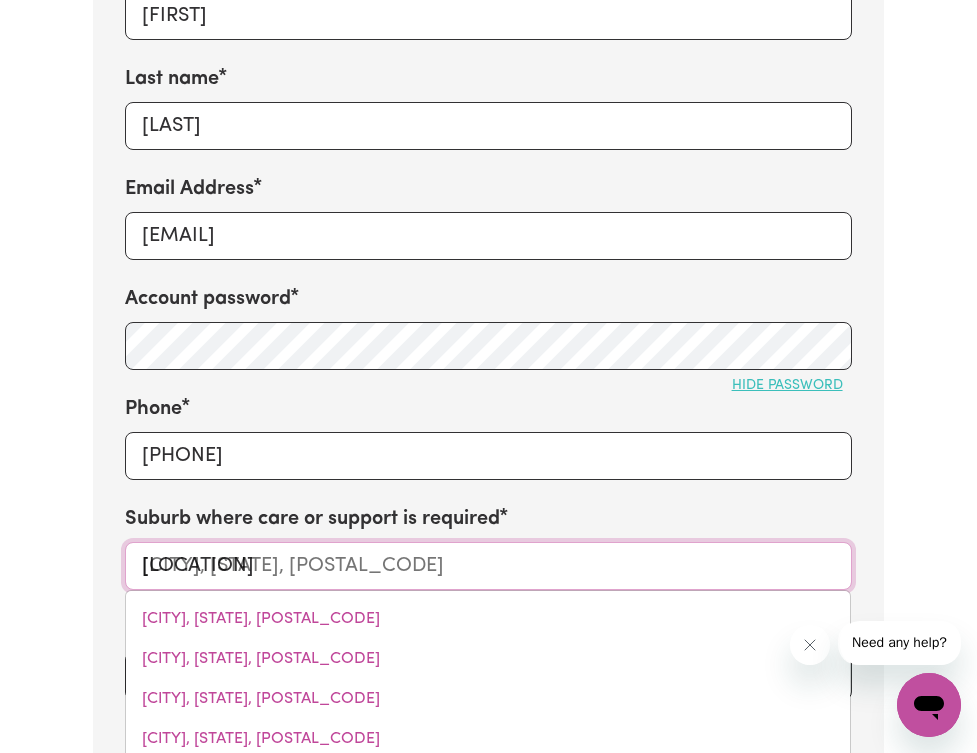 type on "[LOCATION]" 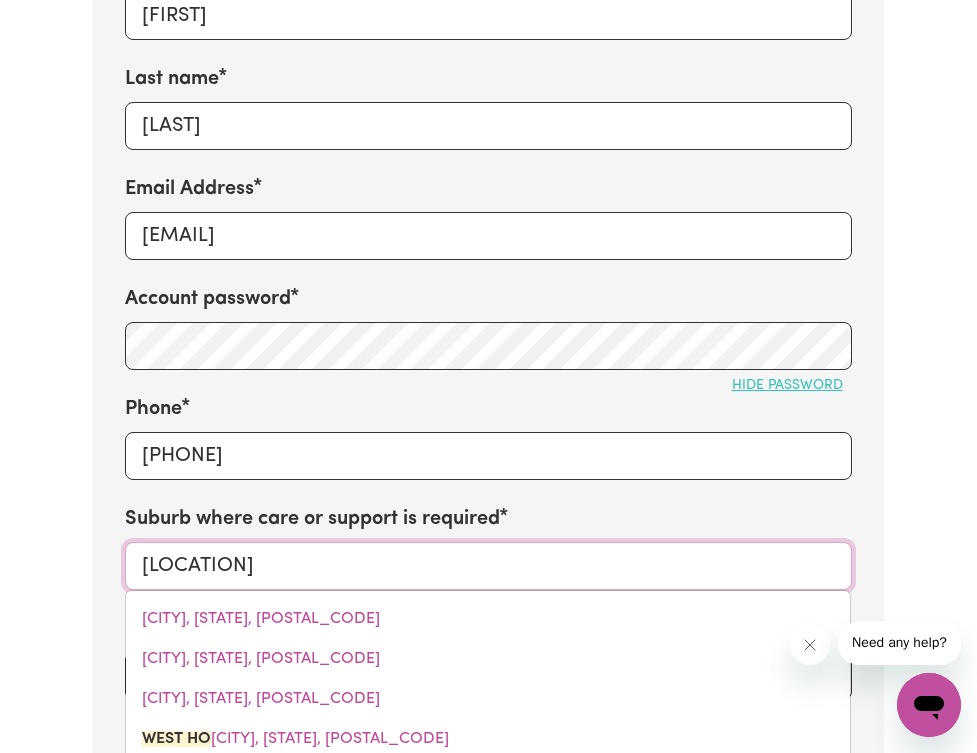 type on "[CITY], [STATE], [POSTAL_CODE]" 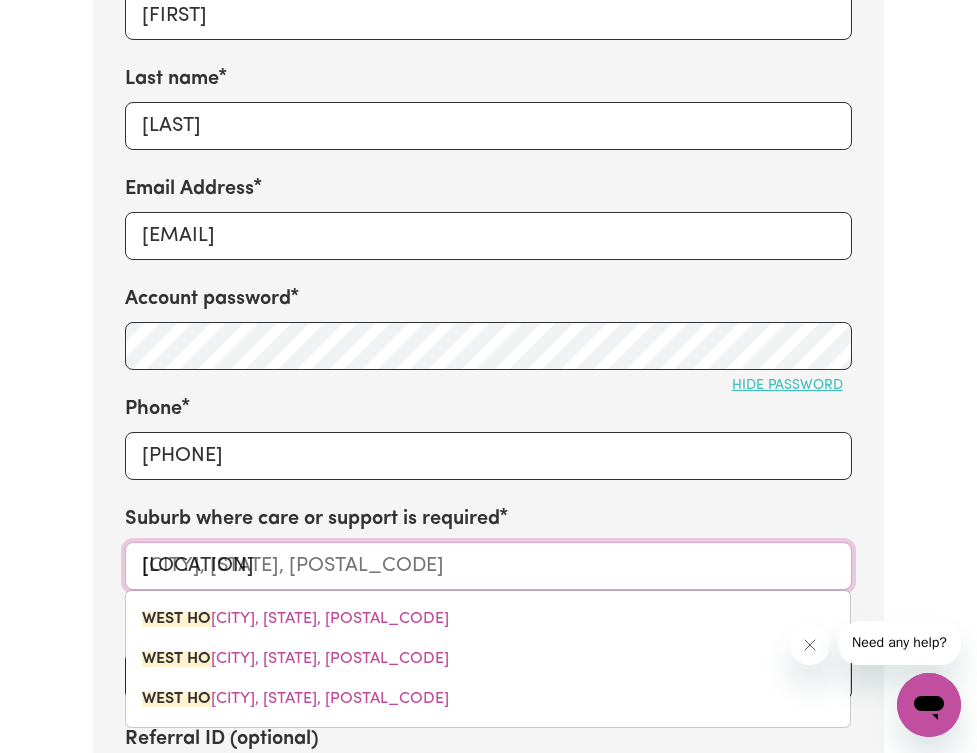 type on "[LOCATION]" 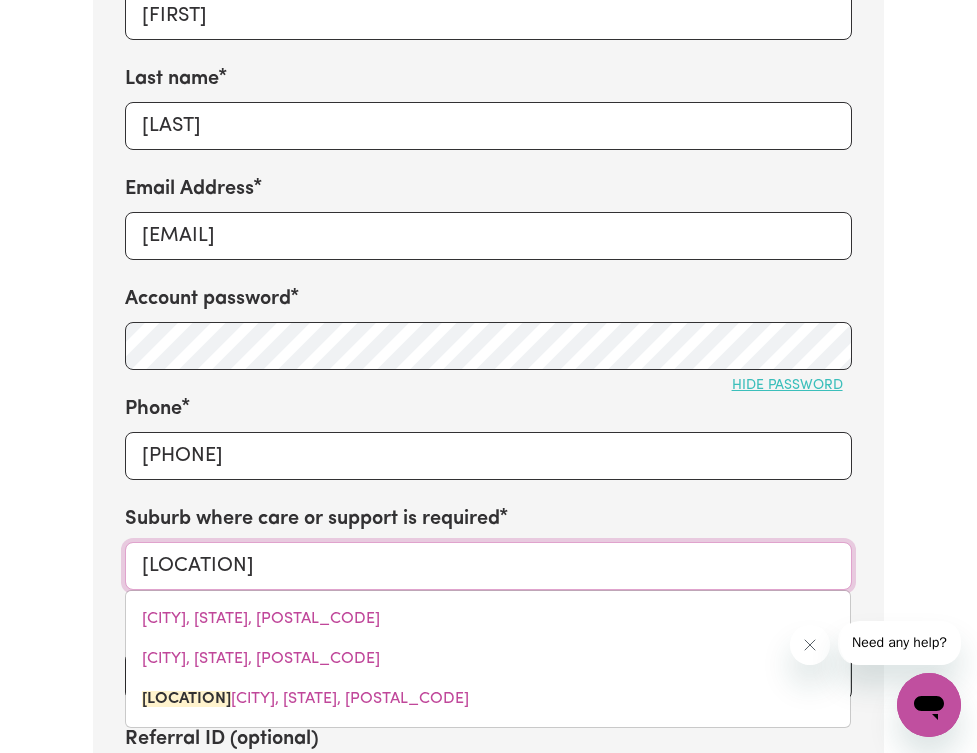 type on "[CITY], [STATE], [POSTAL_CODE]" 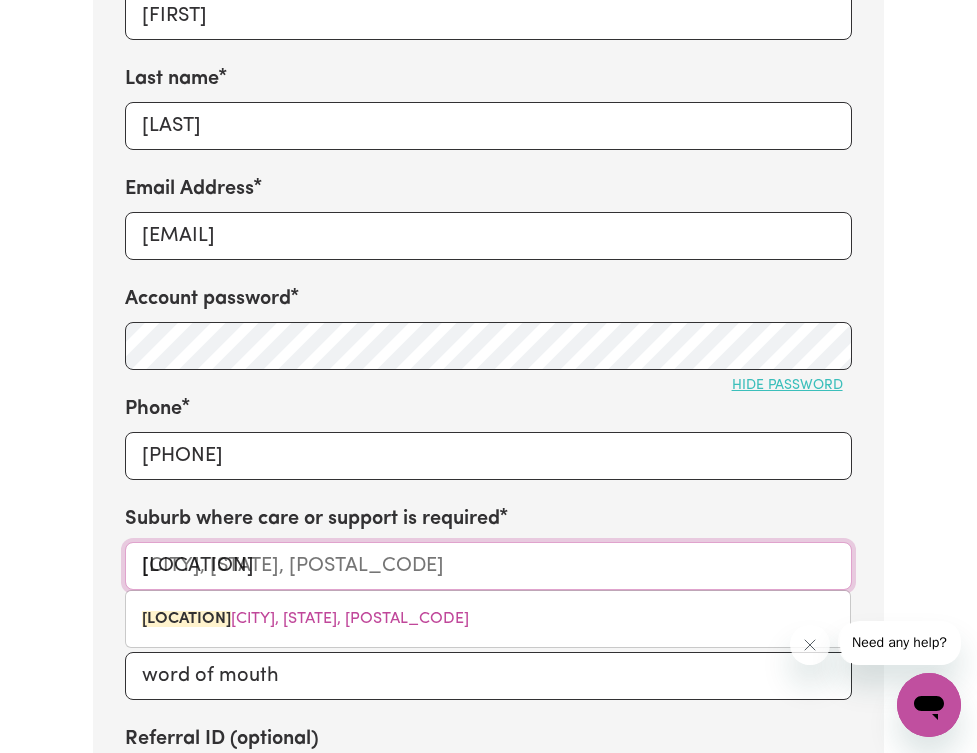 type on "[LOCATION]" 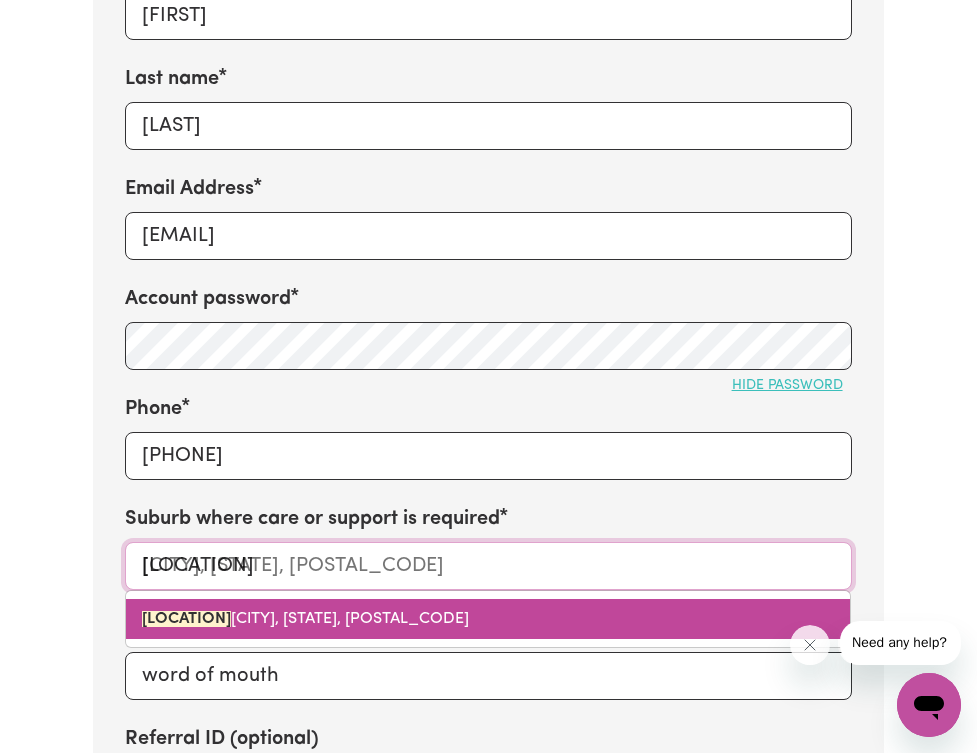 click on "[CITY], [STATE], [POSTAL_CODE]" at bounding box center [488, 619] 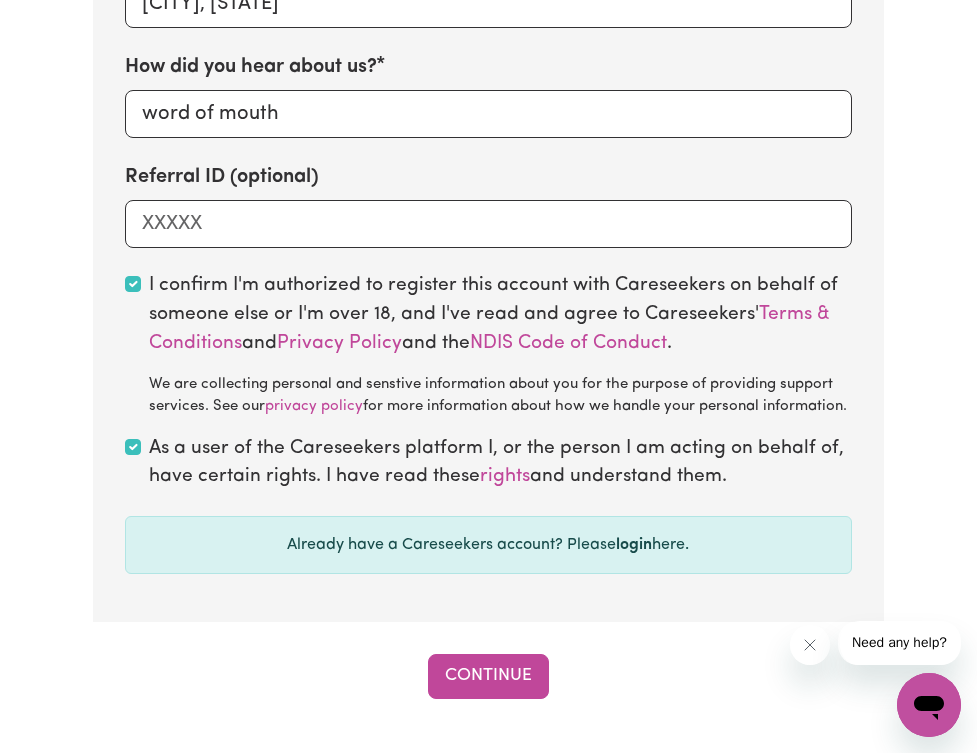 scroll, scrollTop: 1502, scrollLeft: 0, axis: vertical 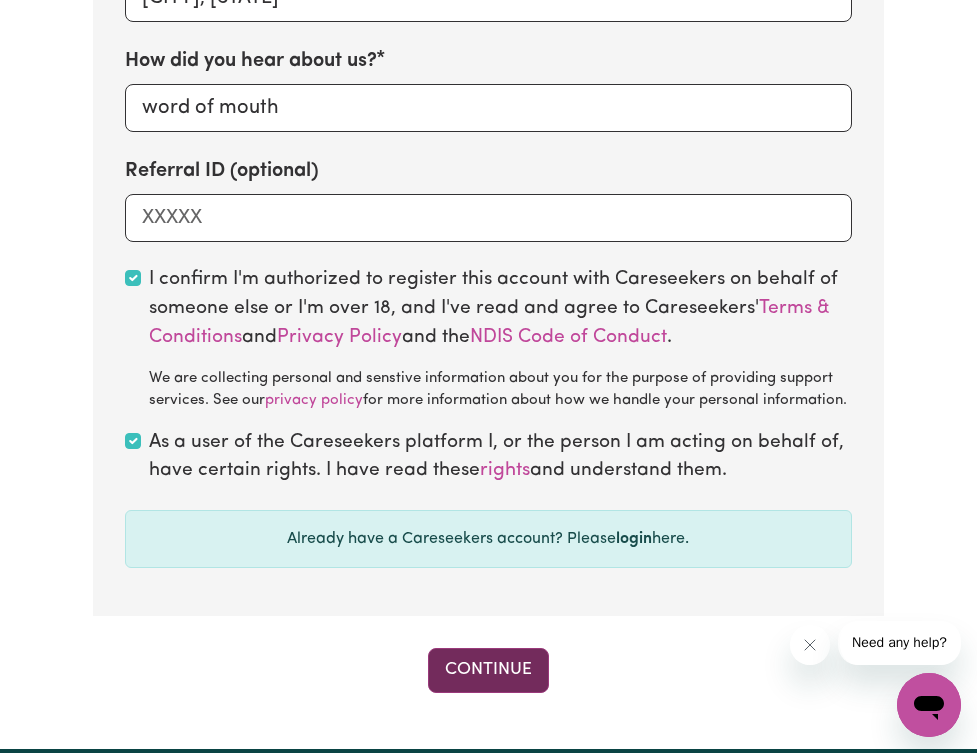 click on "Continue" at bounding box center [488, 670] 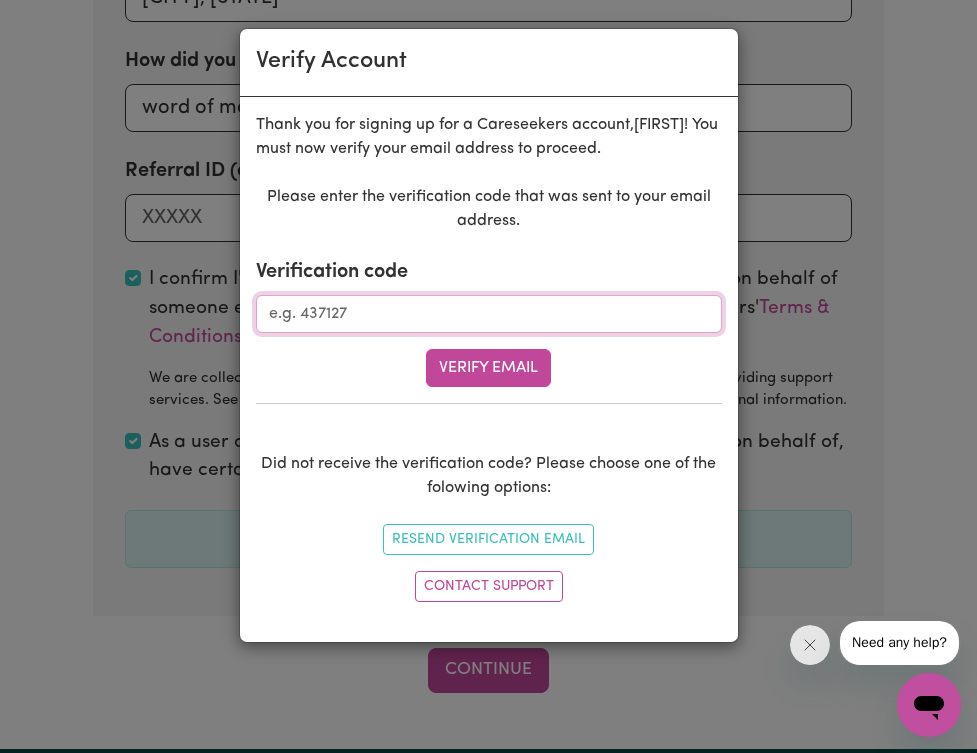 click on "Verification code" at bounding box center [489, 314] 